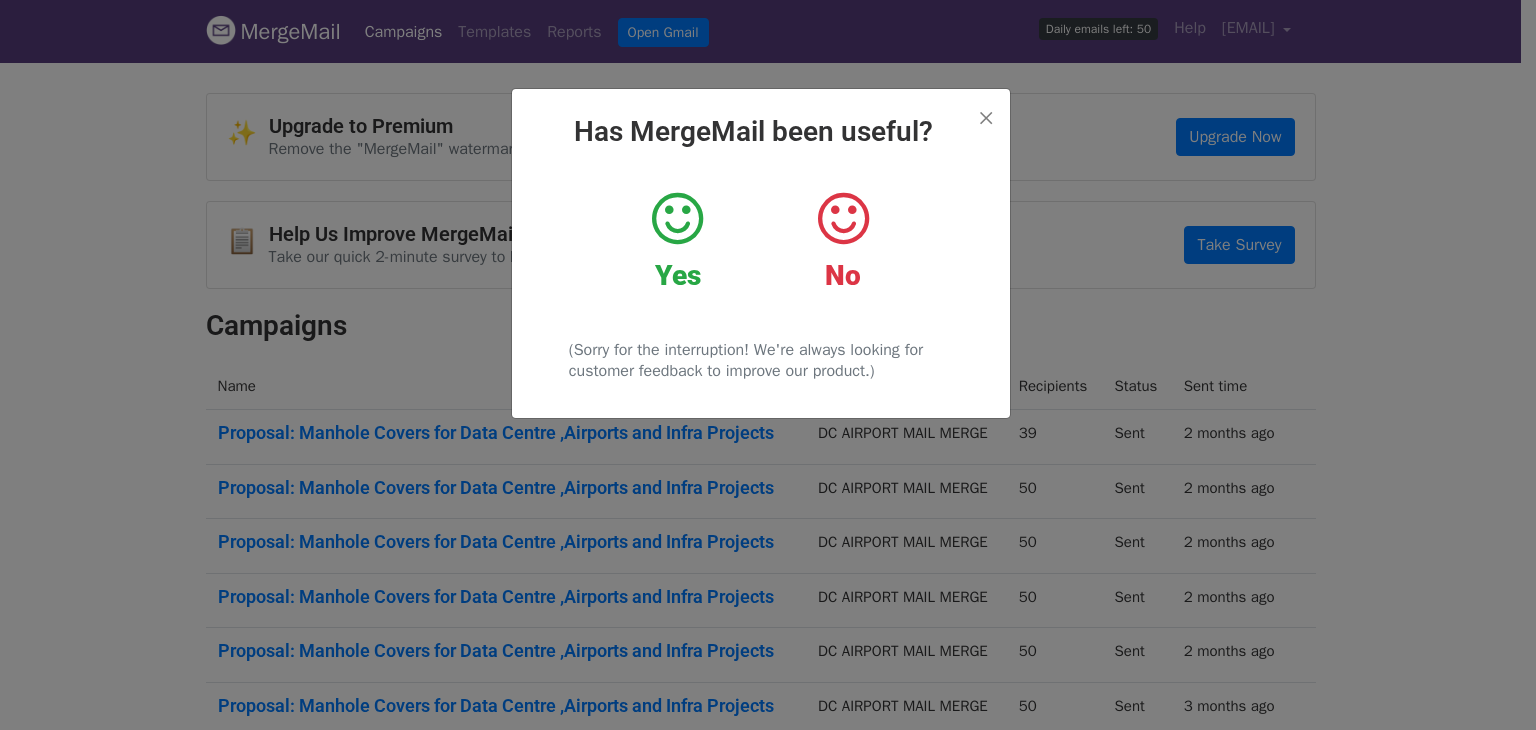 scroll, scrollTop: 0, scrollLeft: 0, axis: both 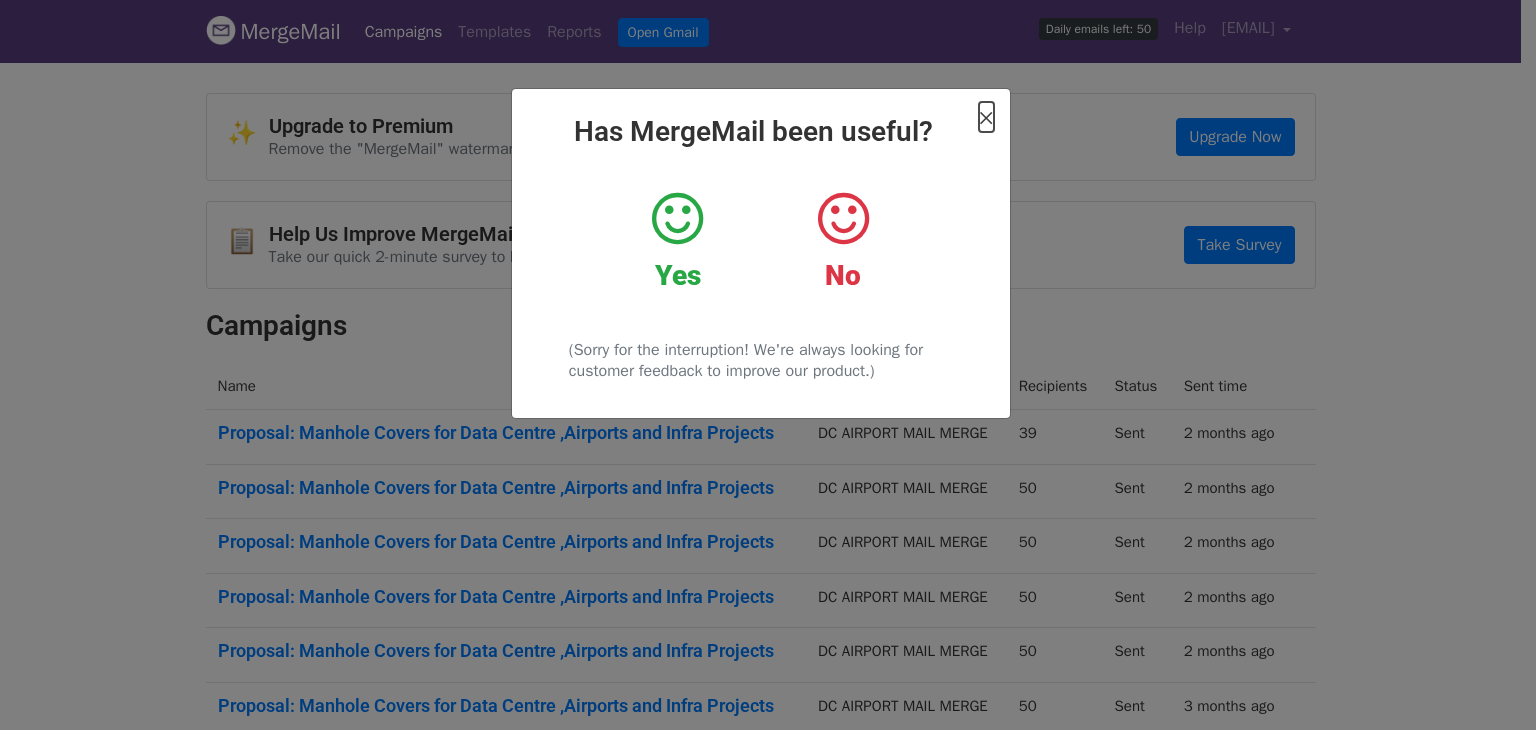 click on "×" at bounding box center [986, 117] 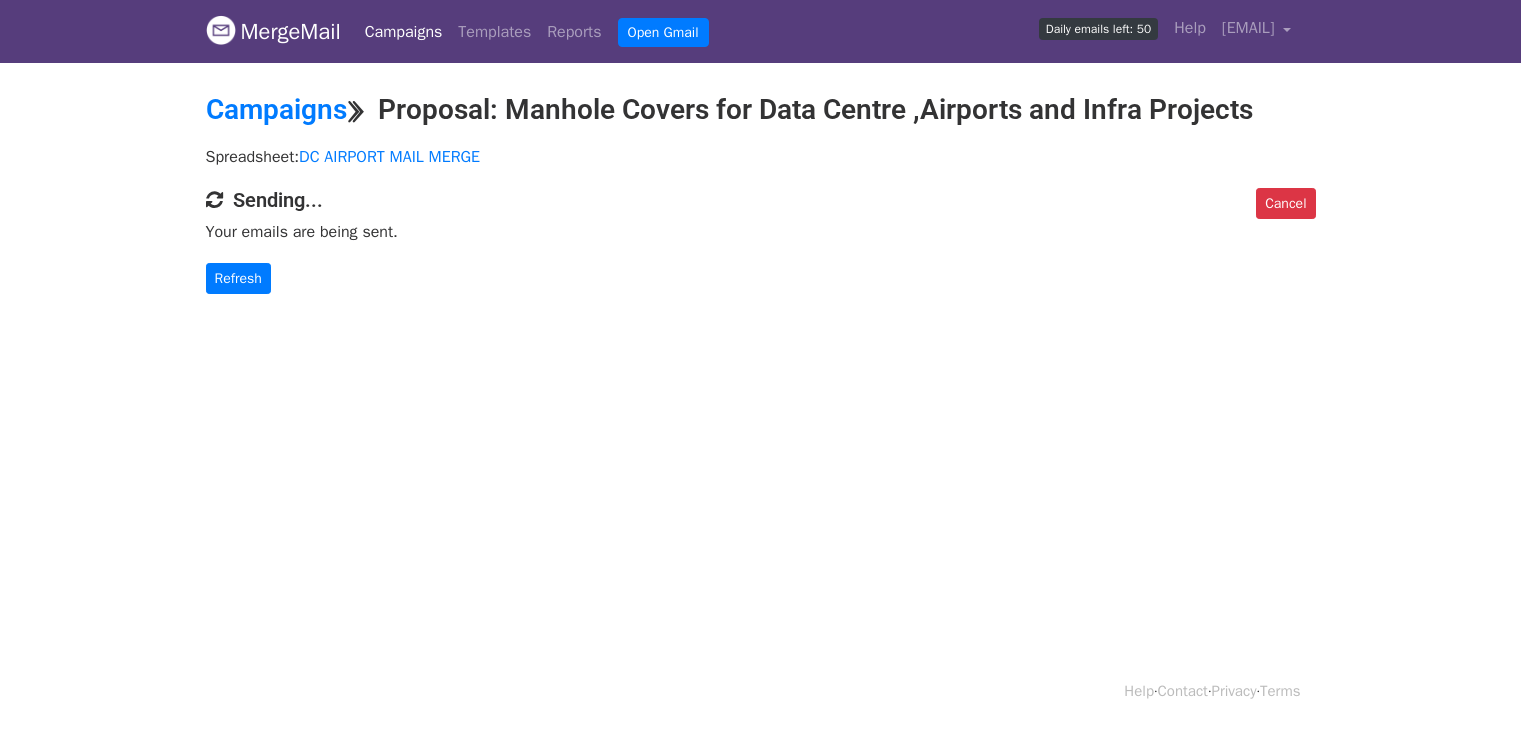 scroll, scrollTop: 0, scrollLeft: 0, axis: both 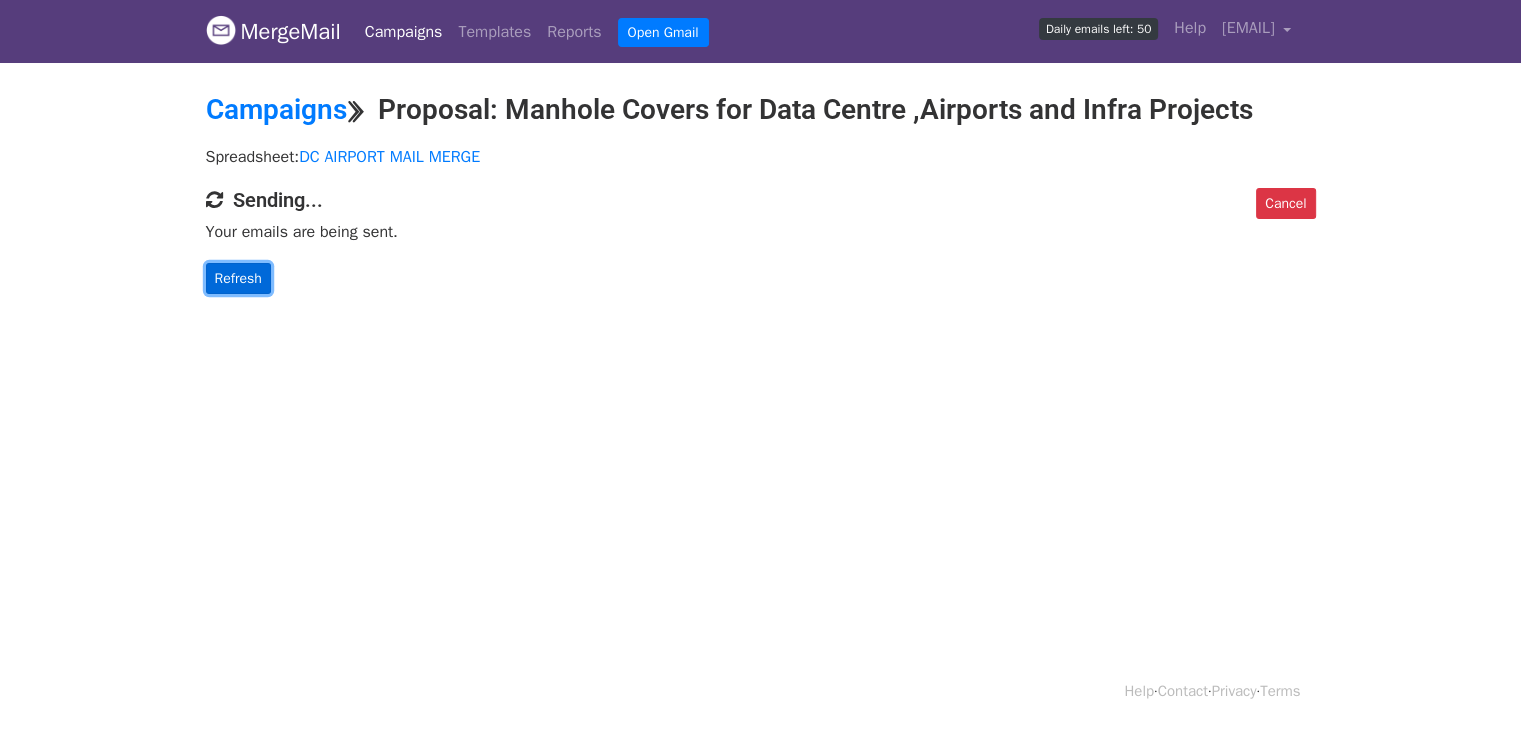 click on "Refresh" at bounding box center [238, 278] 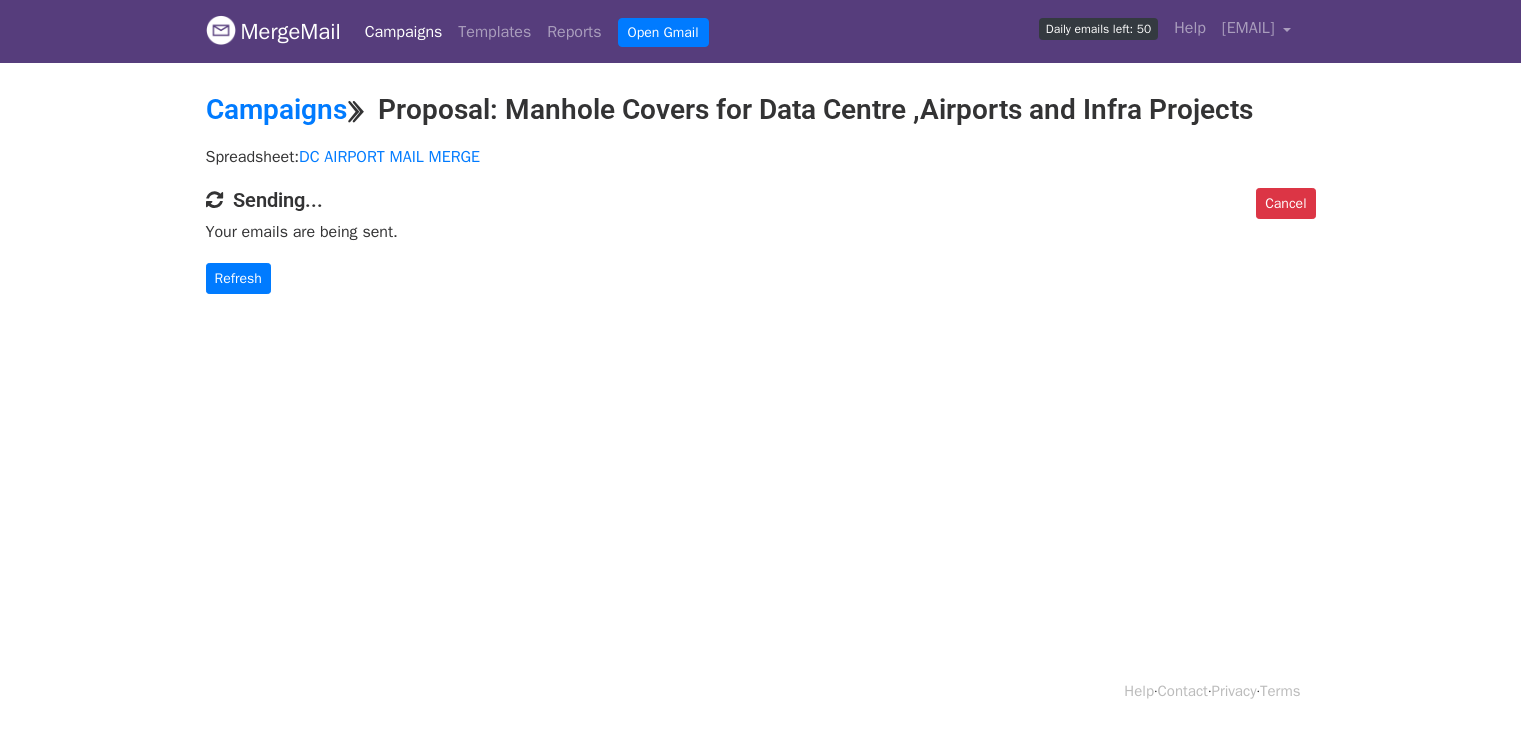 scroll, scrollTop: 0, scrollLeft: 0, axis: both 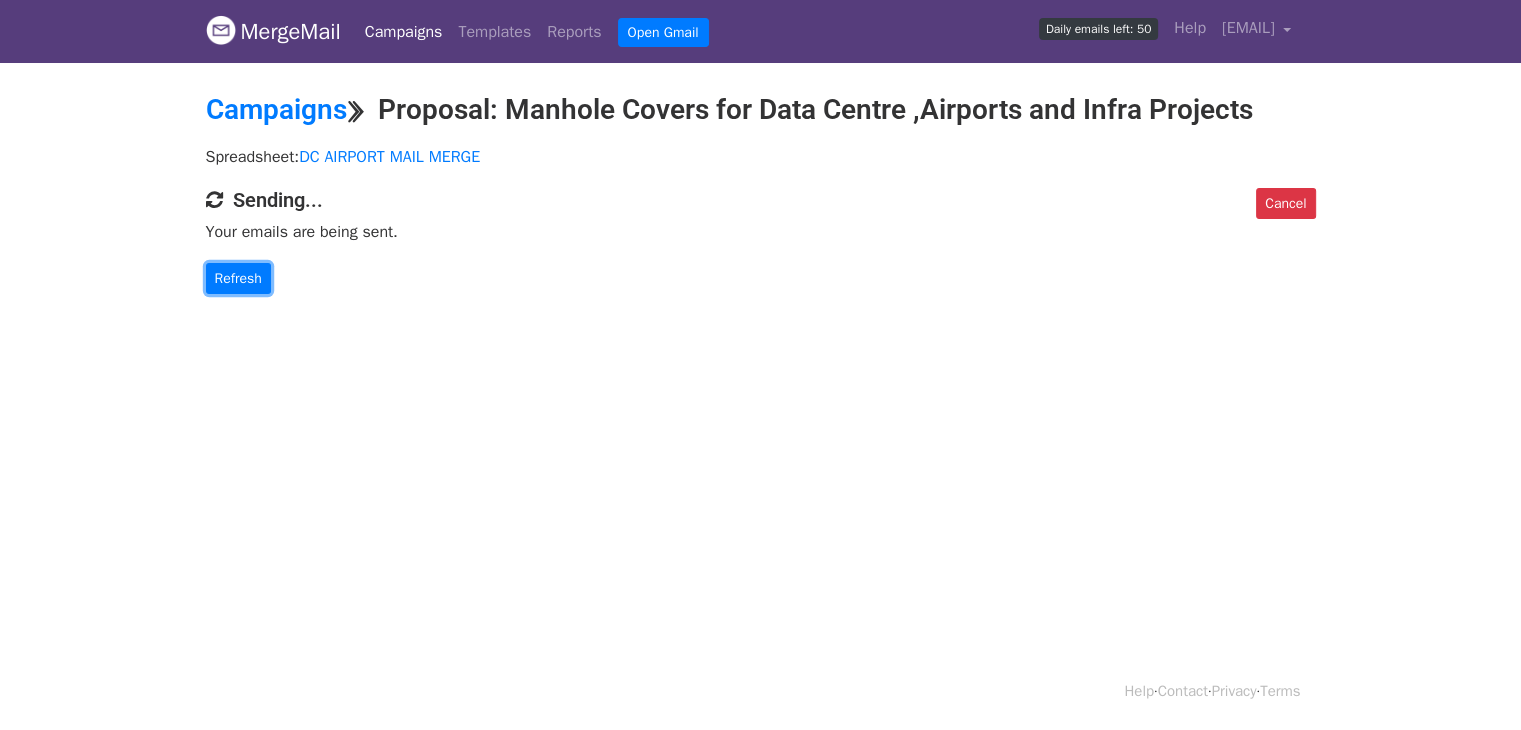 click on "Refresh" at bounding box center (238, 278) 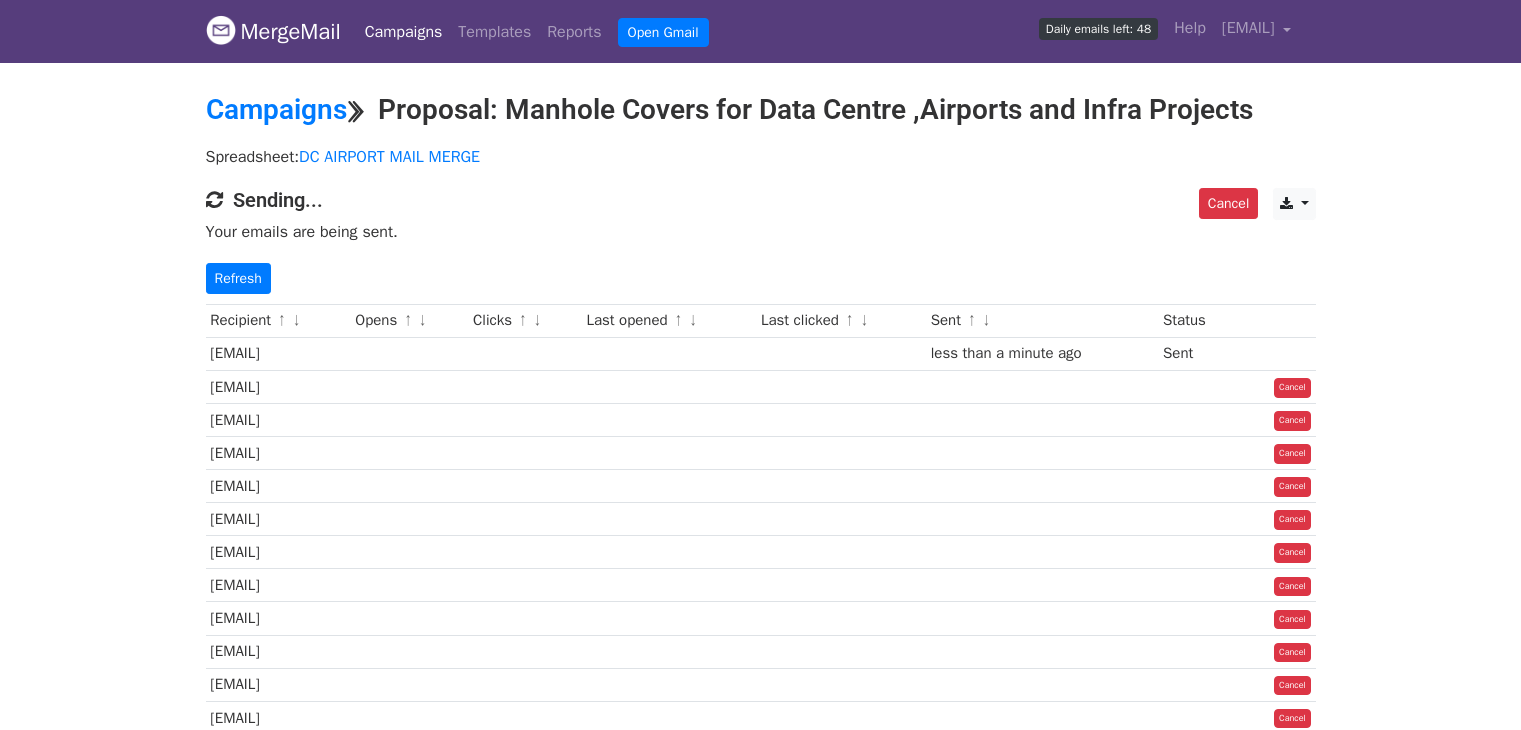 scroll, scrollTop: 0, scrollLeft: 0, axis: both 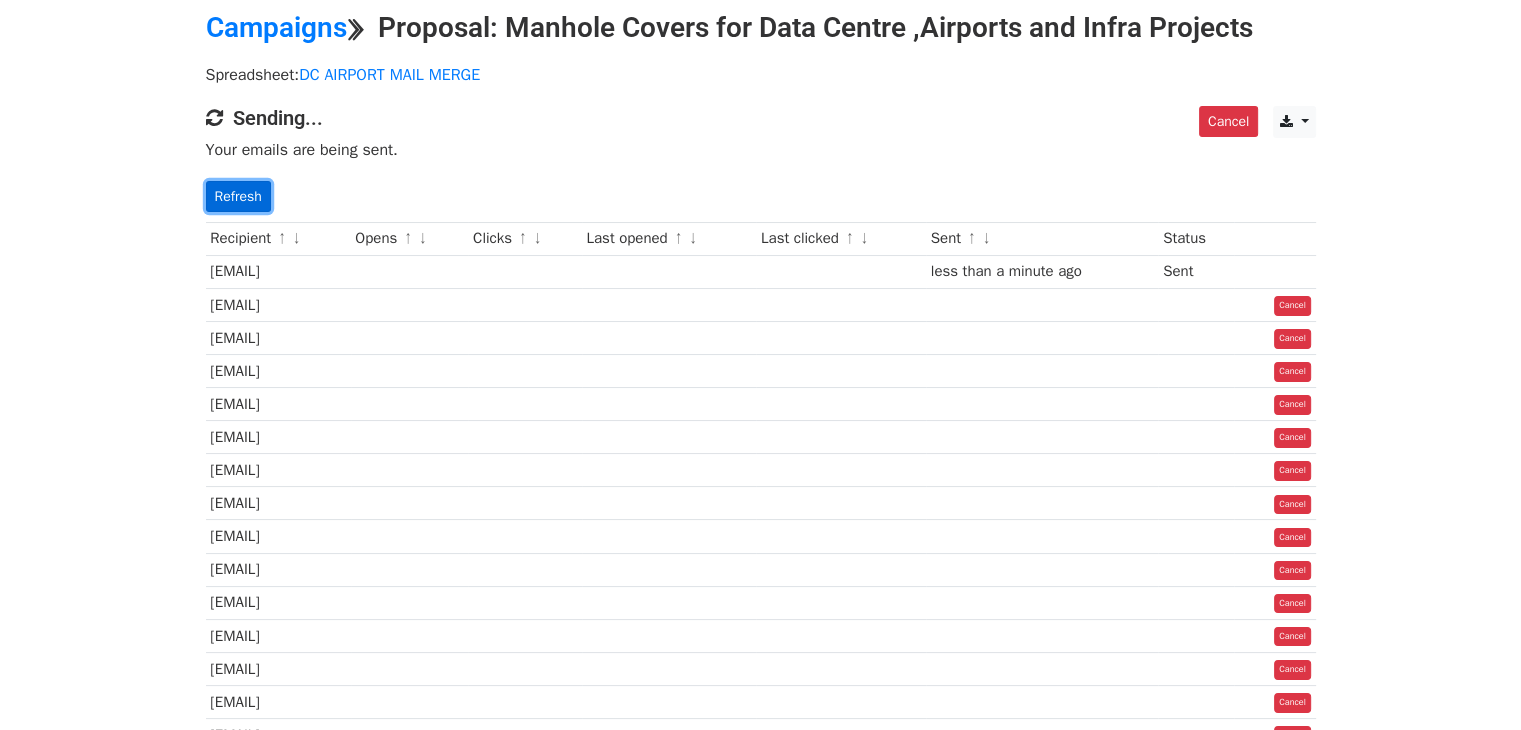 click on "Refresh" at bounding box center [238, 196] 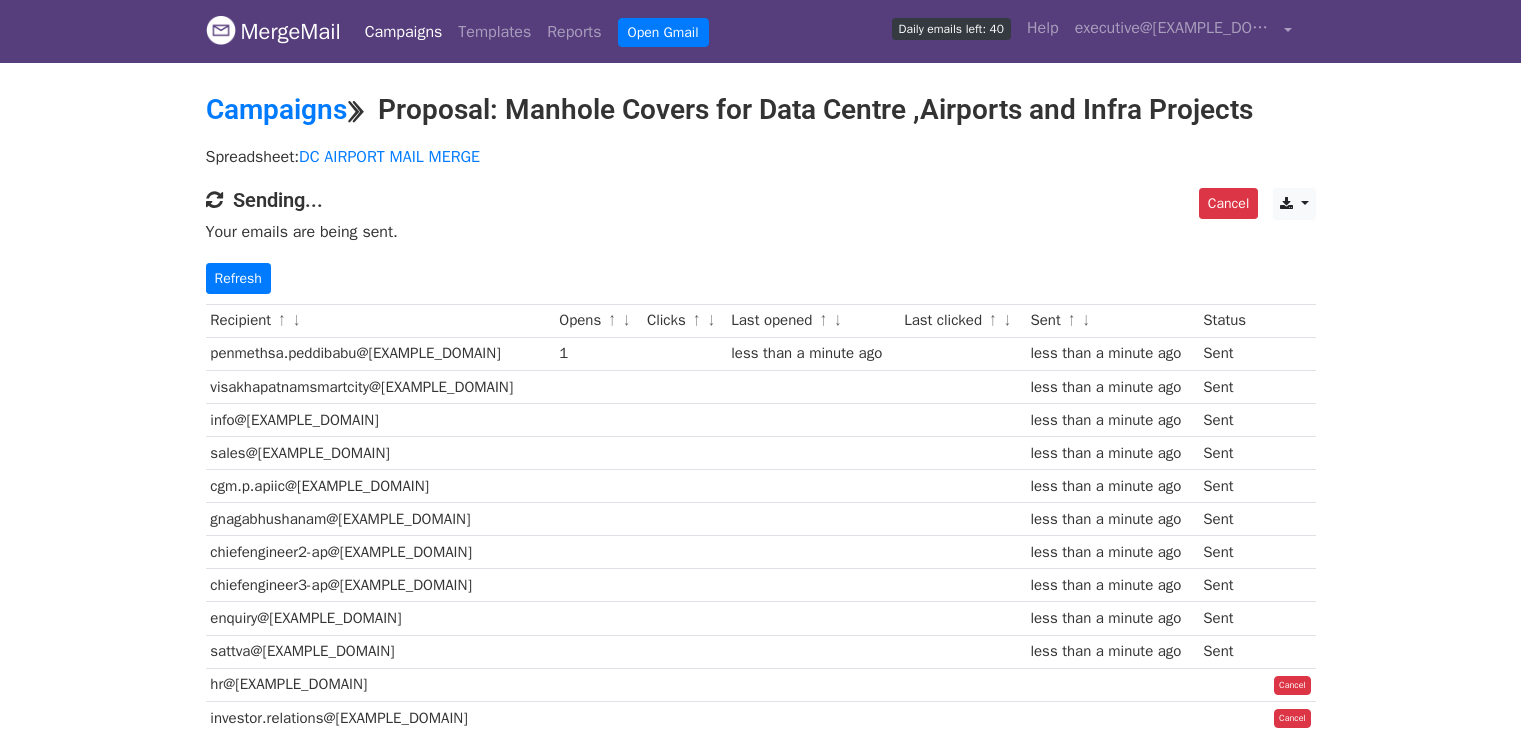 scroll, scrollTop: 0, scrollLeft: 0, axis: both 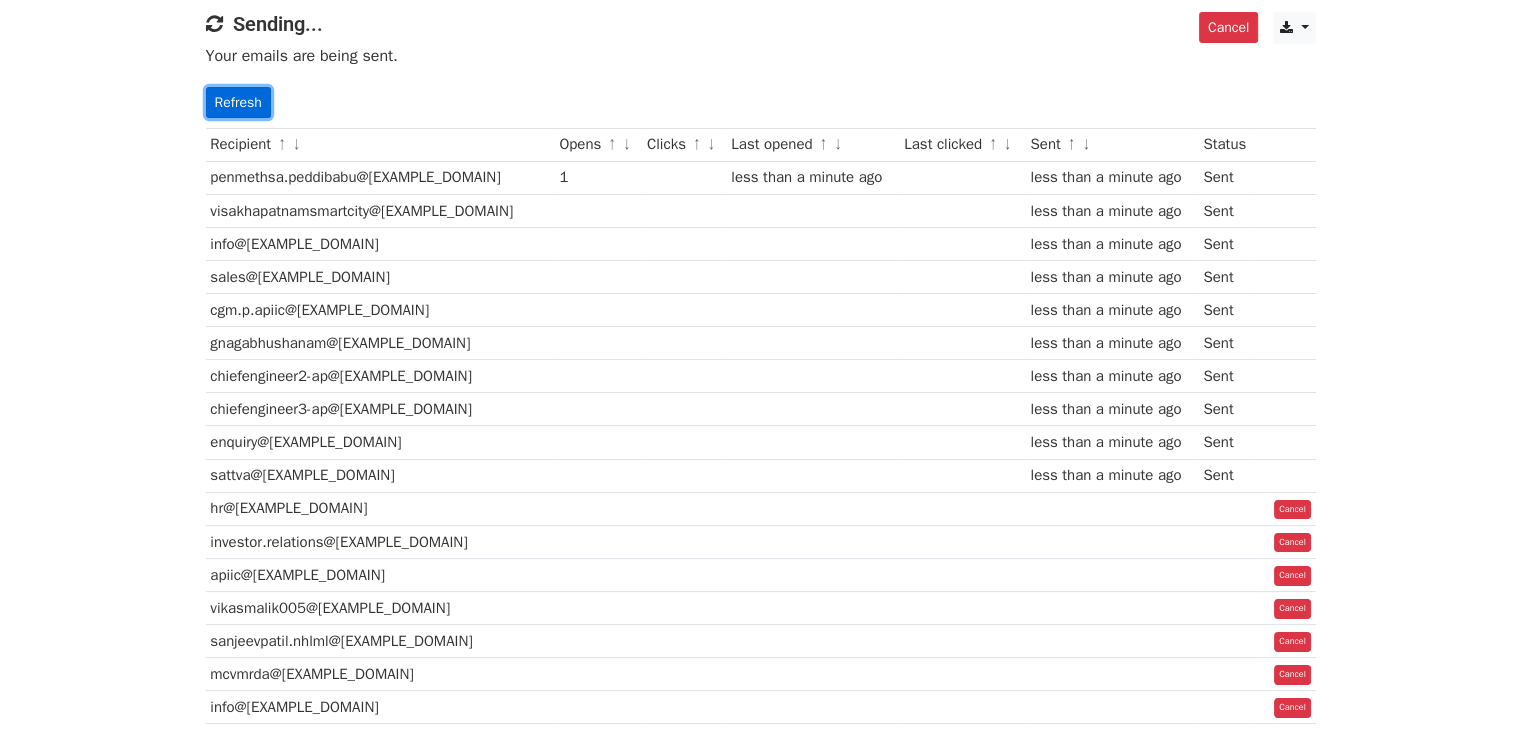 click on "Refresh" at bounding box center [238, 102] 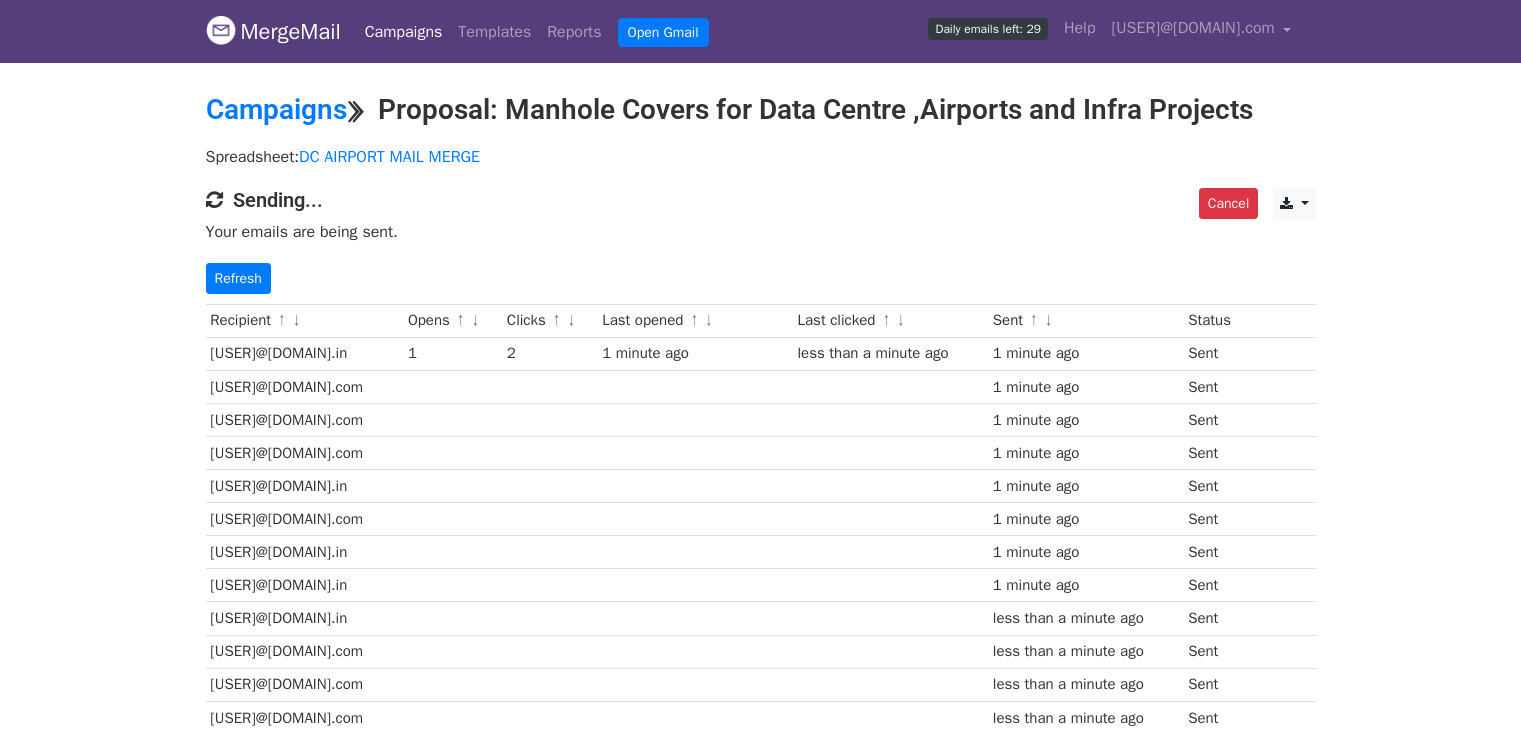 scroll, scrollTop: 0, scrollLeft: 0, axis: both 